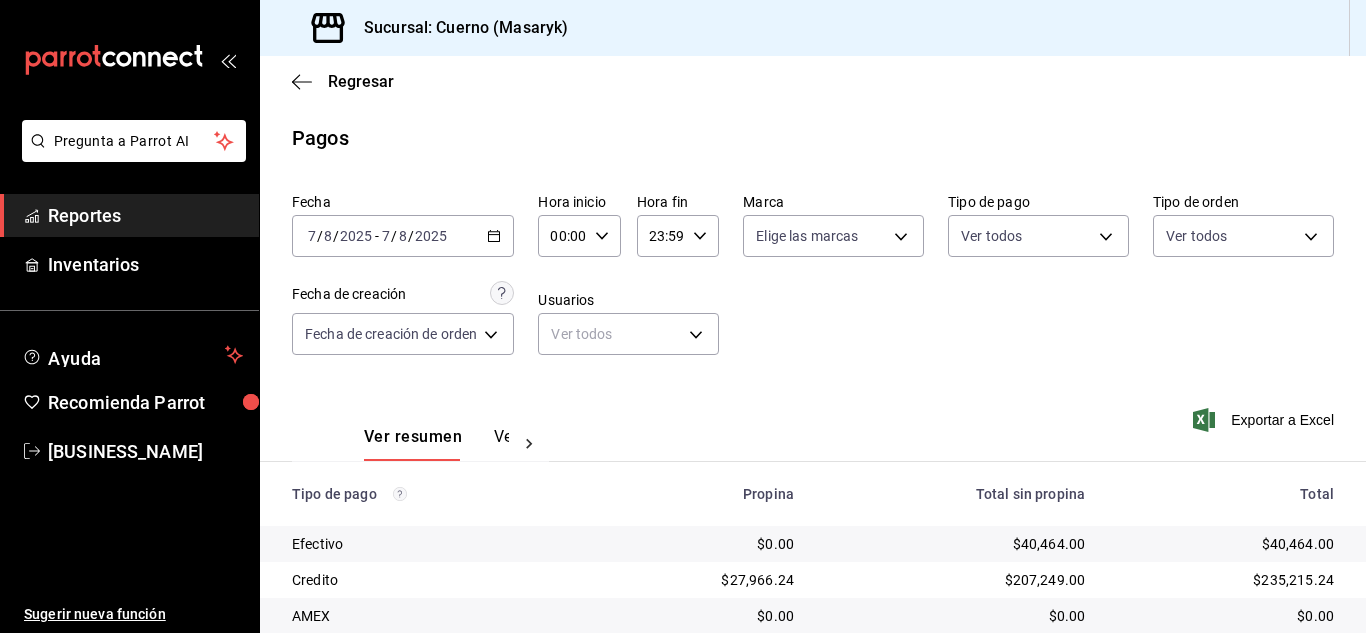 scroll, scrollTop: 0, scrollLeft: 0, axis: both 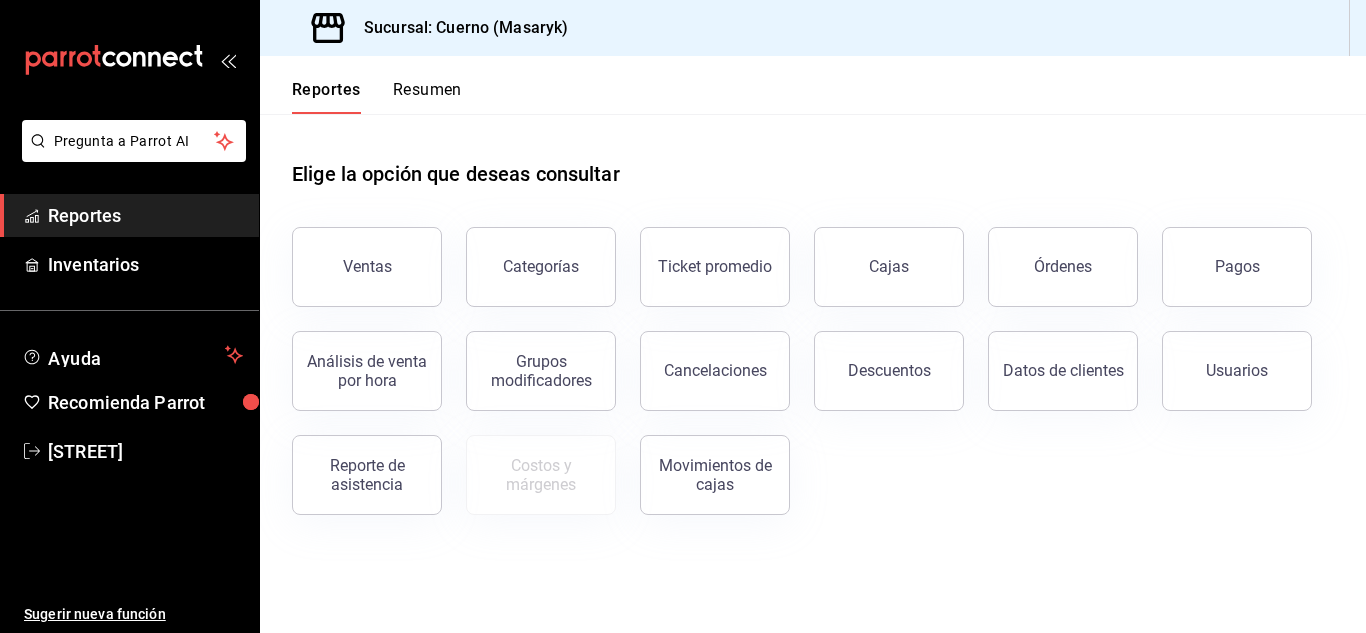 drag, startPoint x: 1211, startPoint y: 265, endPoint x: 1202, endPoint y: 273, distance: 12.0415945 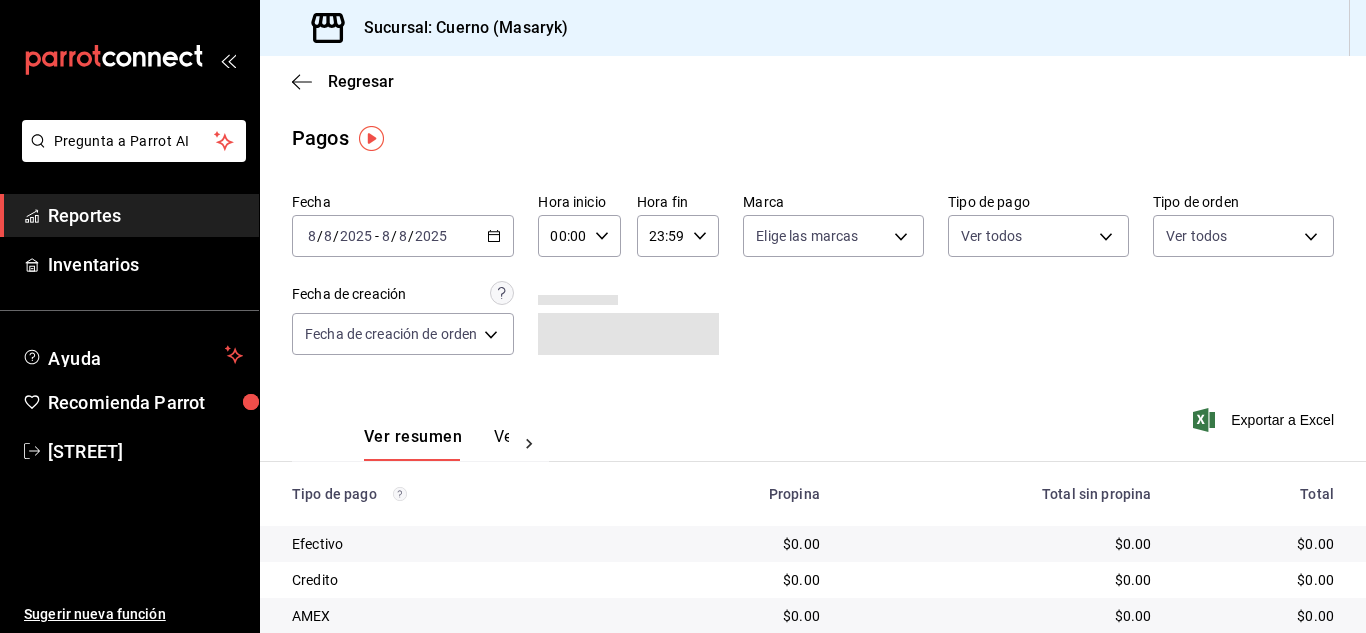 click 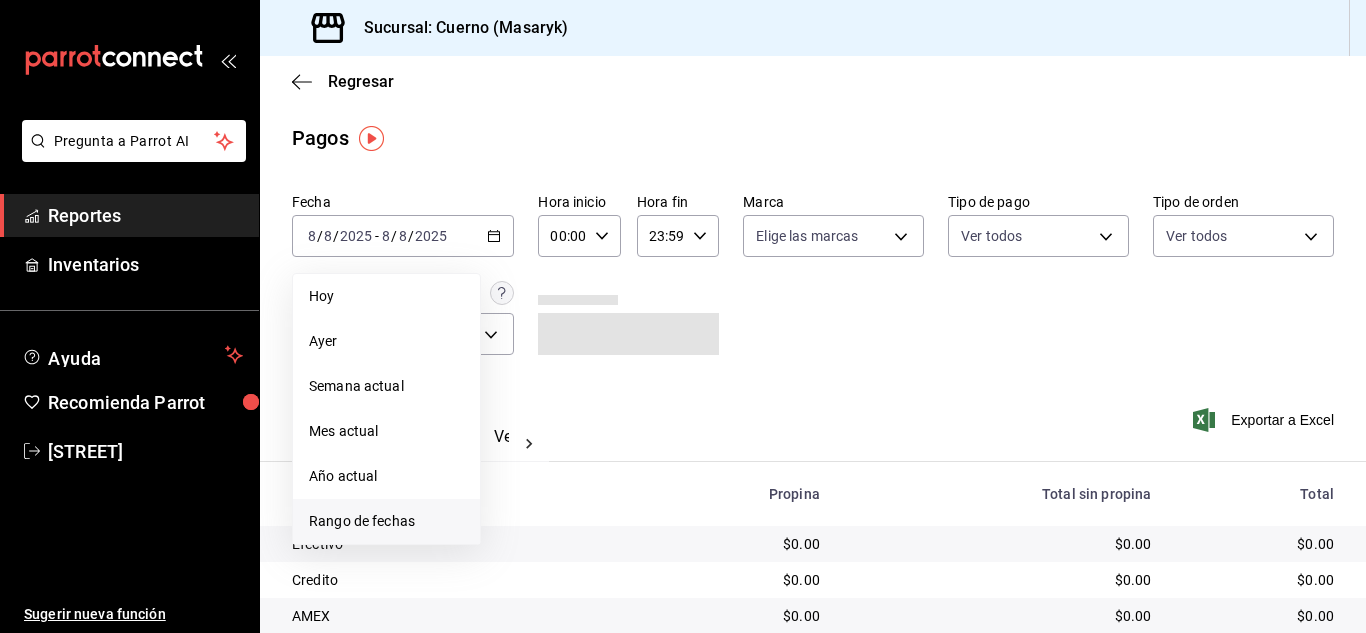 click on "Rango de fechas" at bounding box center [386, 521] 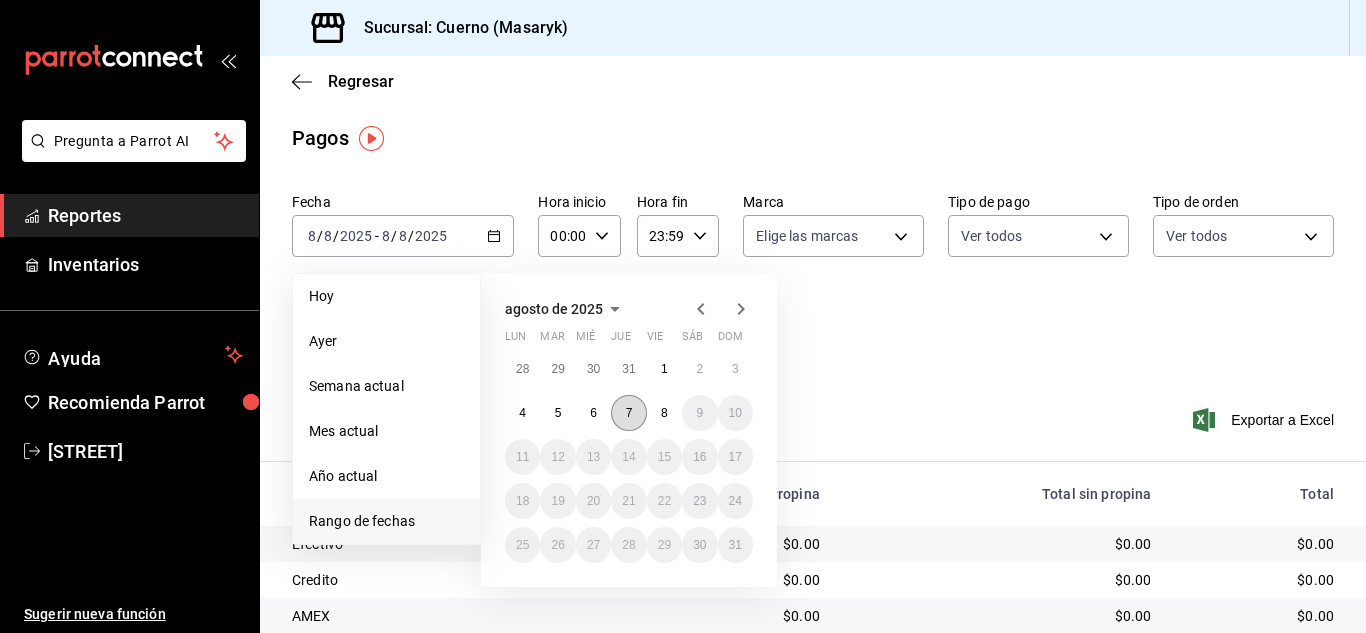 click on "7" at bounding box center [628, 413] 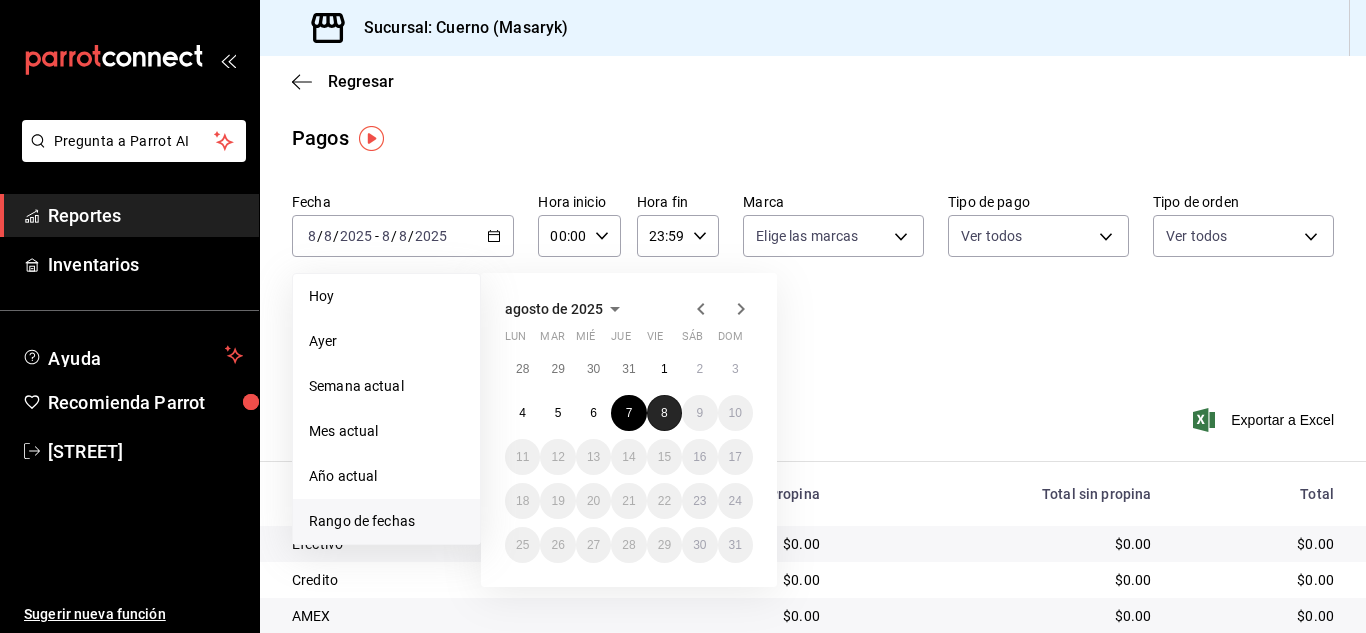 click on "8" at bounding box center [664, 413] 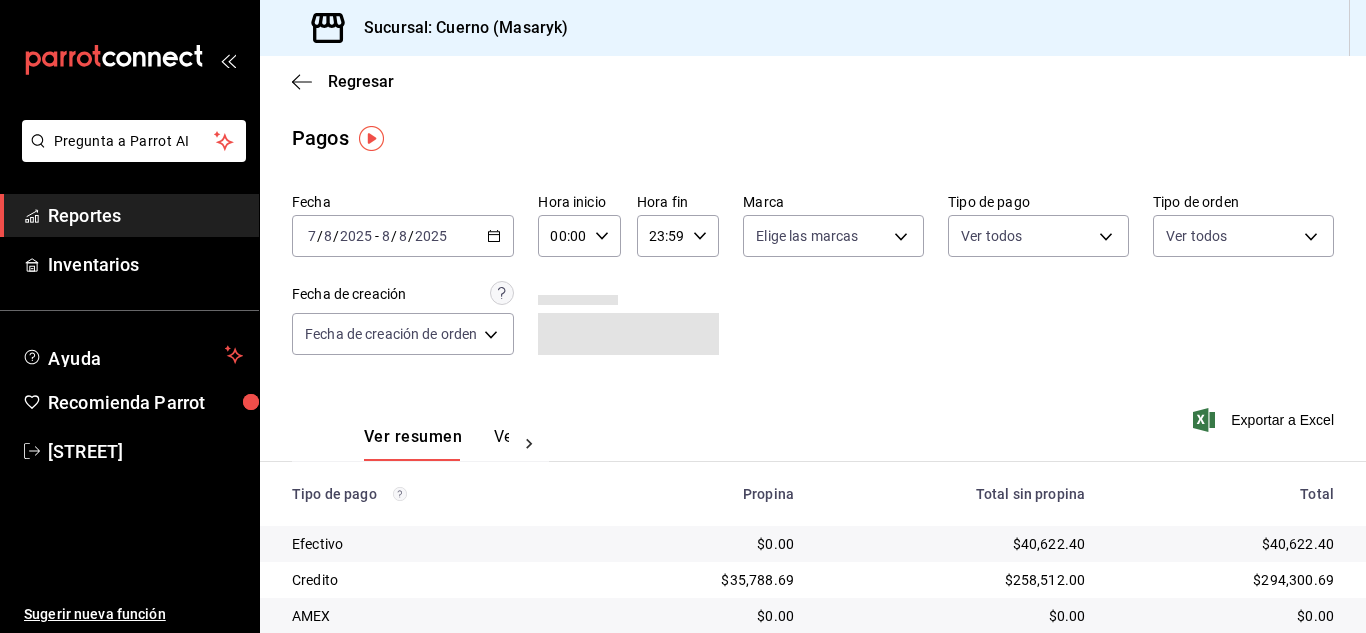 click on "00:00 Hora inicio" at bounding box center (579, 236) 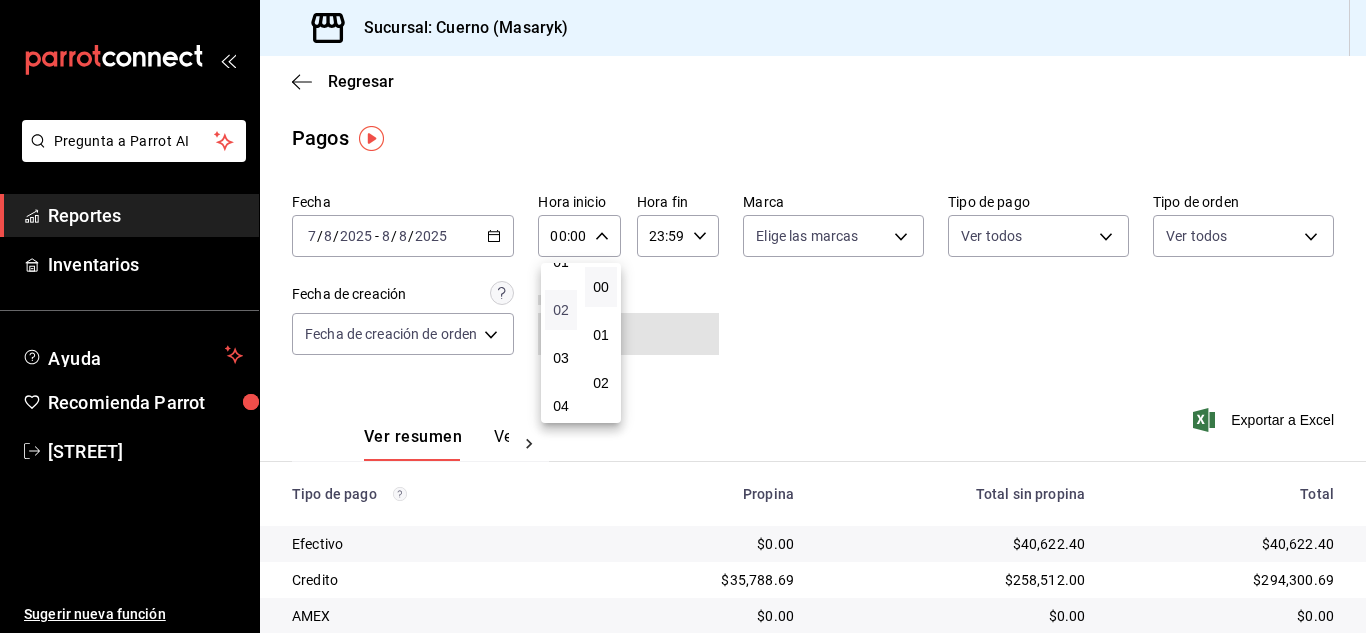 scroll, scrollTop: 100, scrollLeft: 0, axis: vertical 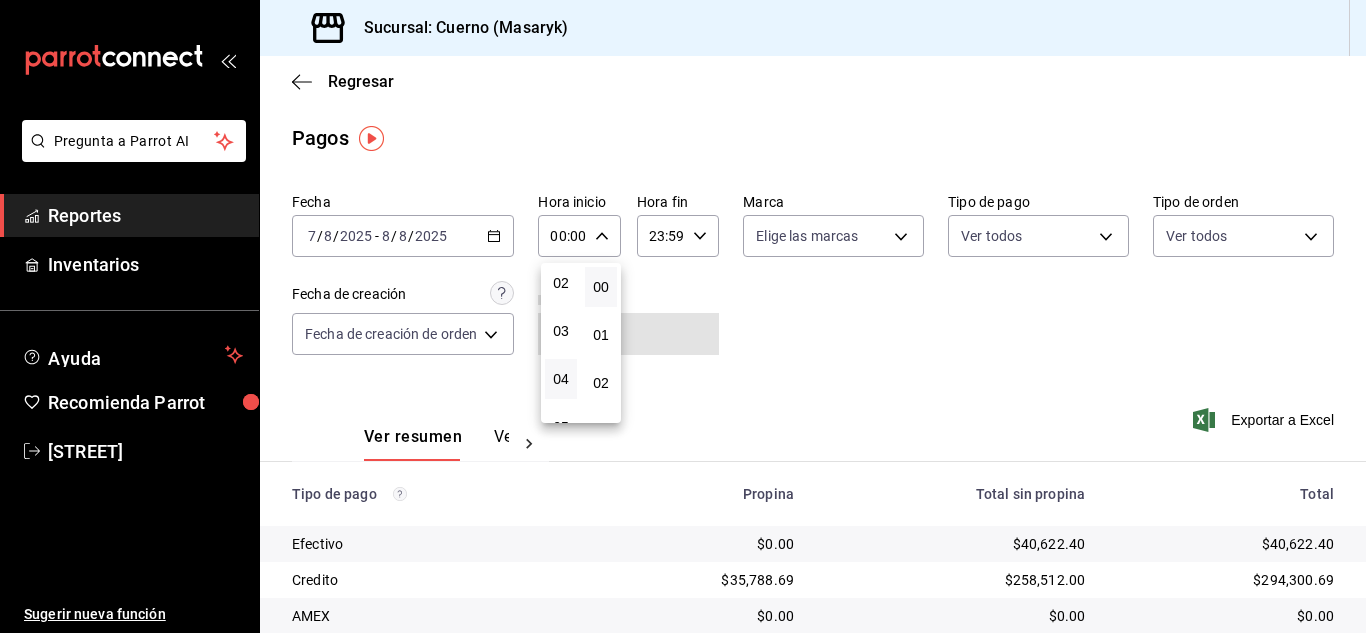 click on "04" at bounding box center (561, 379) 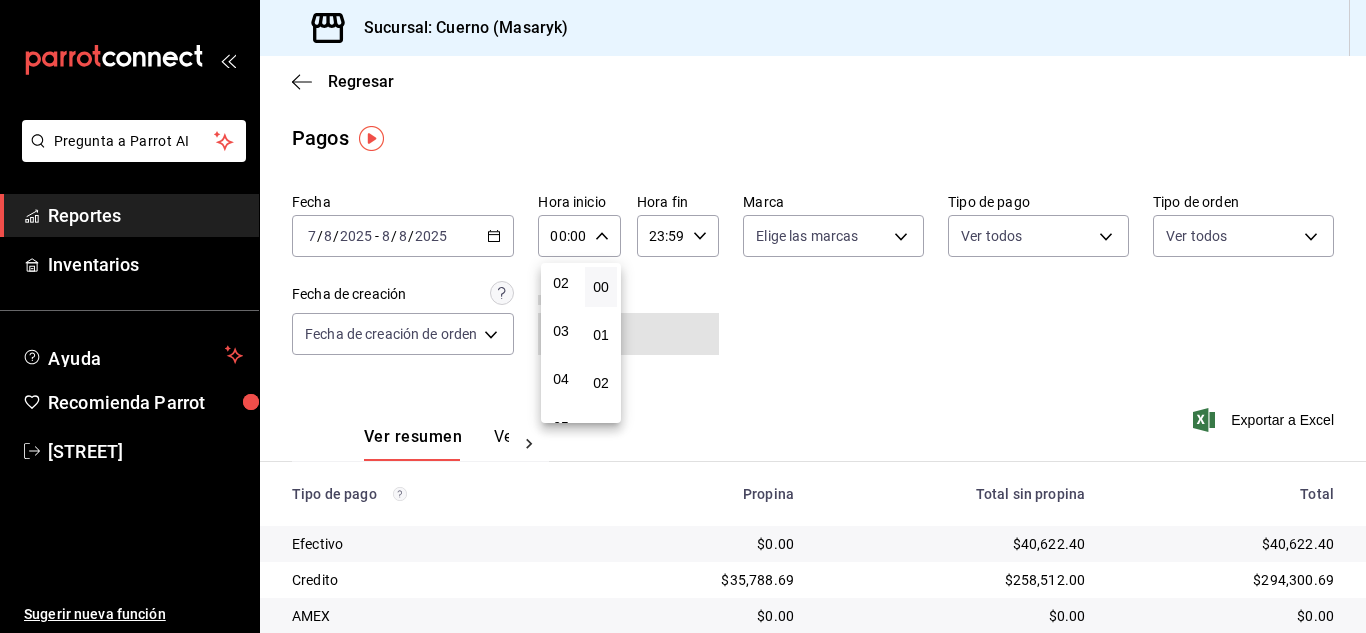 type on "04:00" 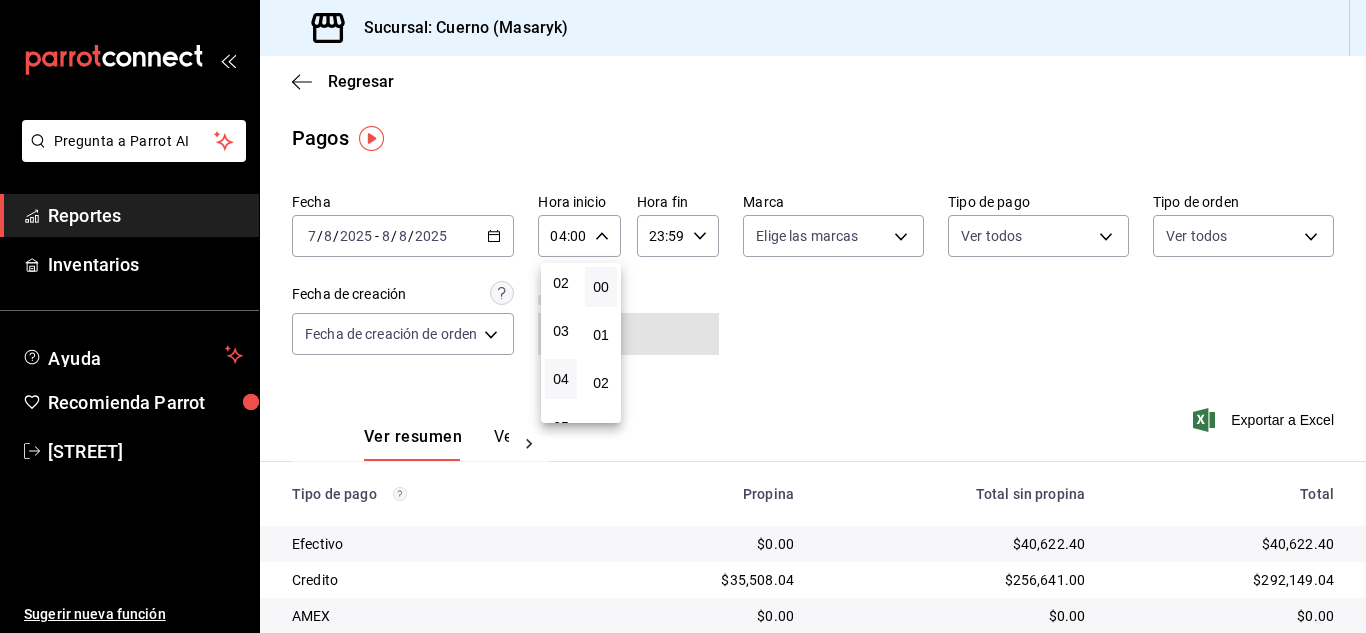 click at bounding box center (683, 316) 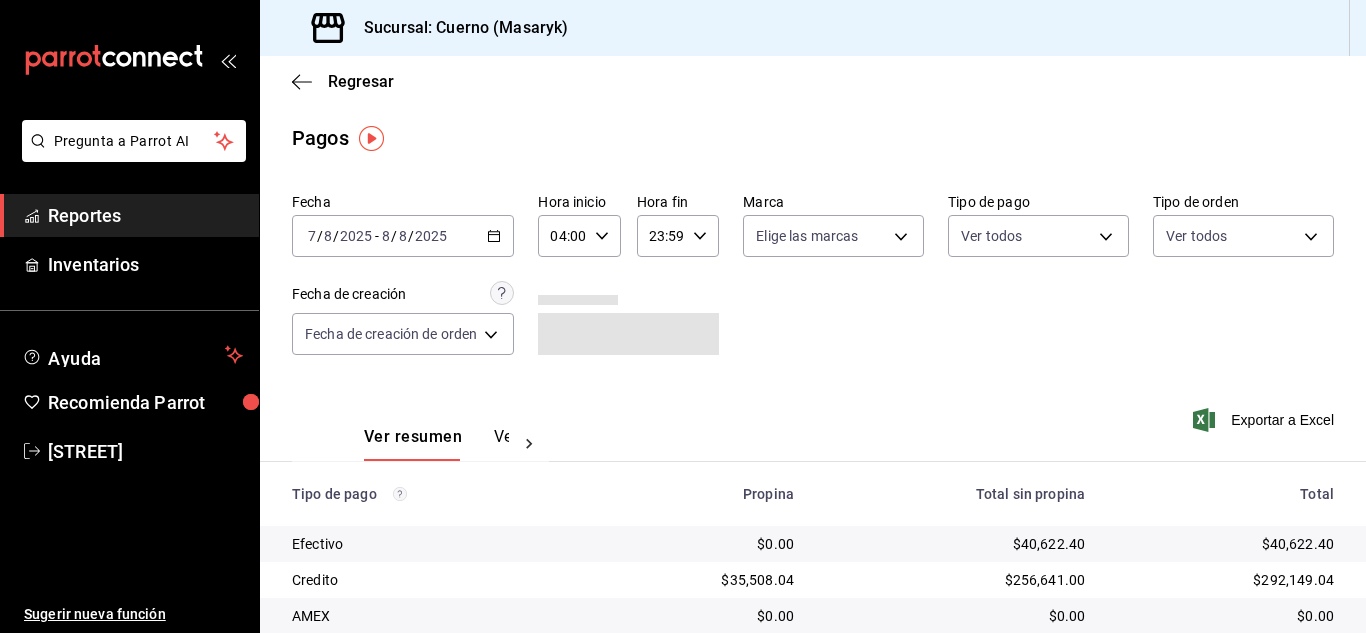 click 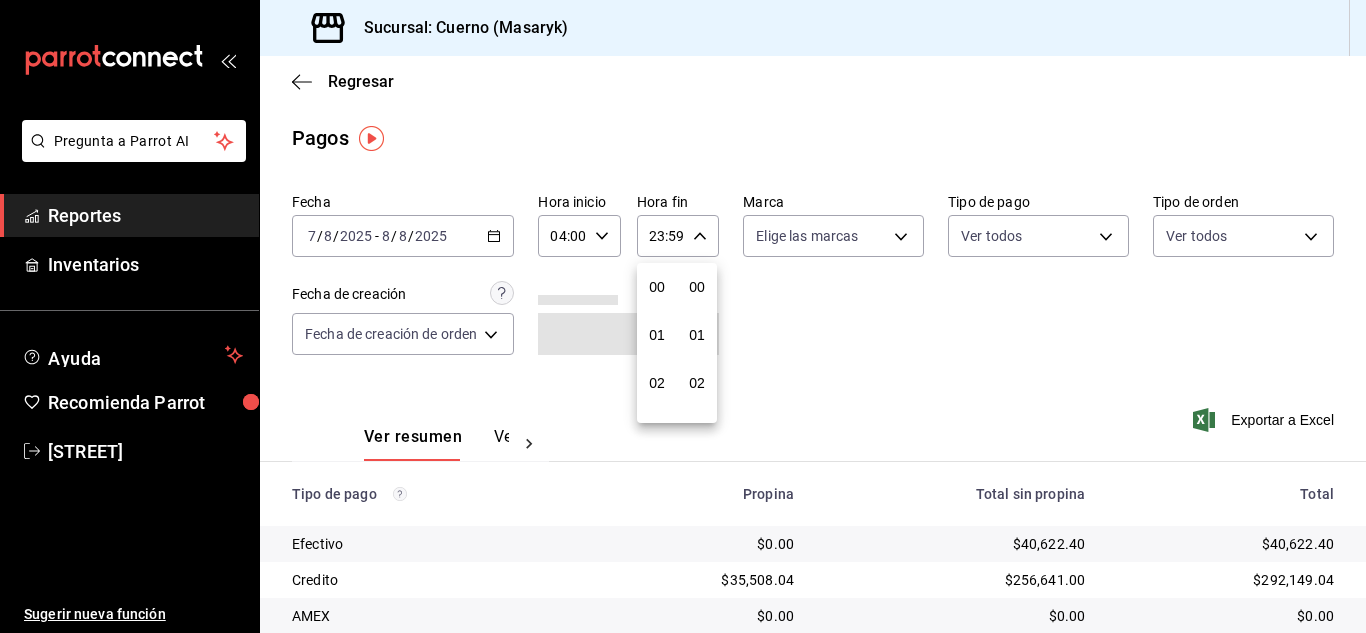 scroll, scrollTop: 992, scrollLeft: 0, axis: vertical 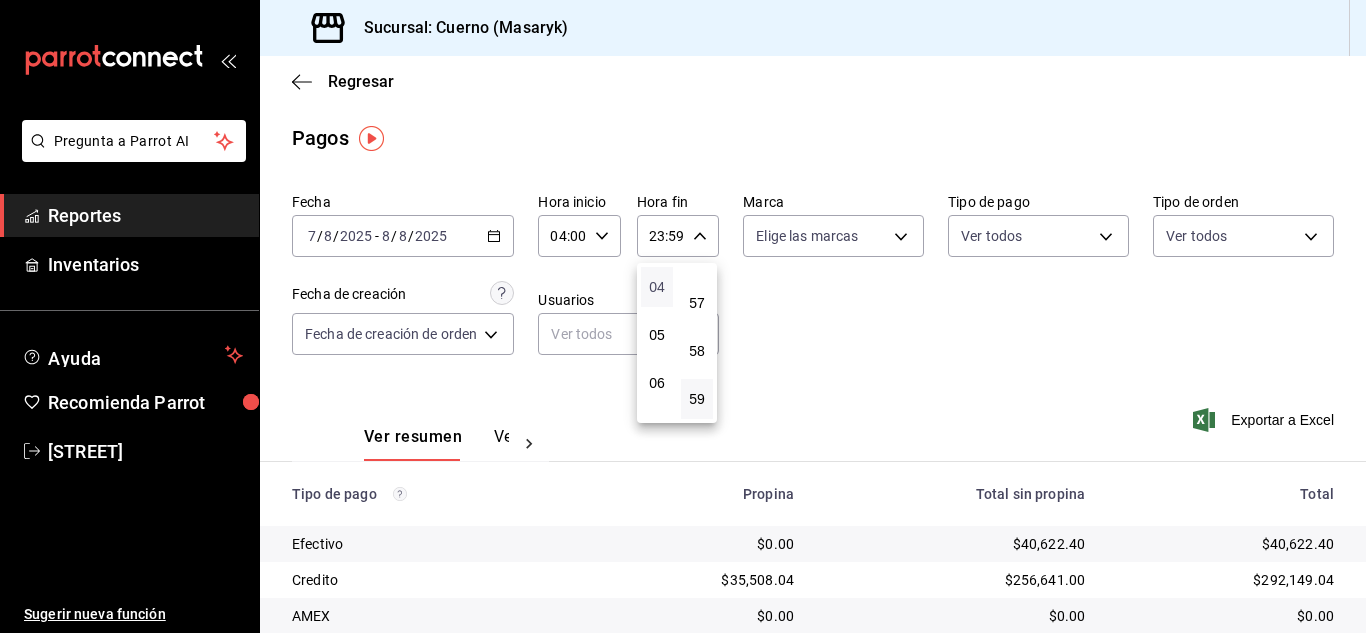 click on "04" at bounding box center [657, 287] 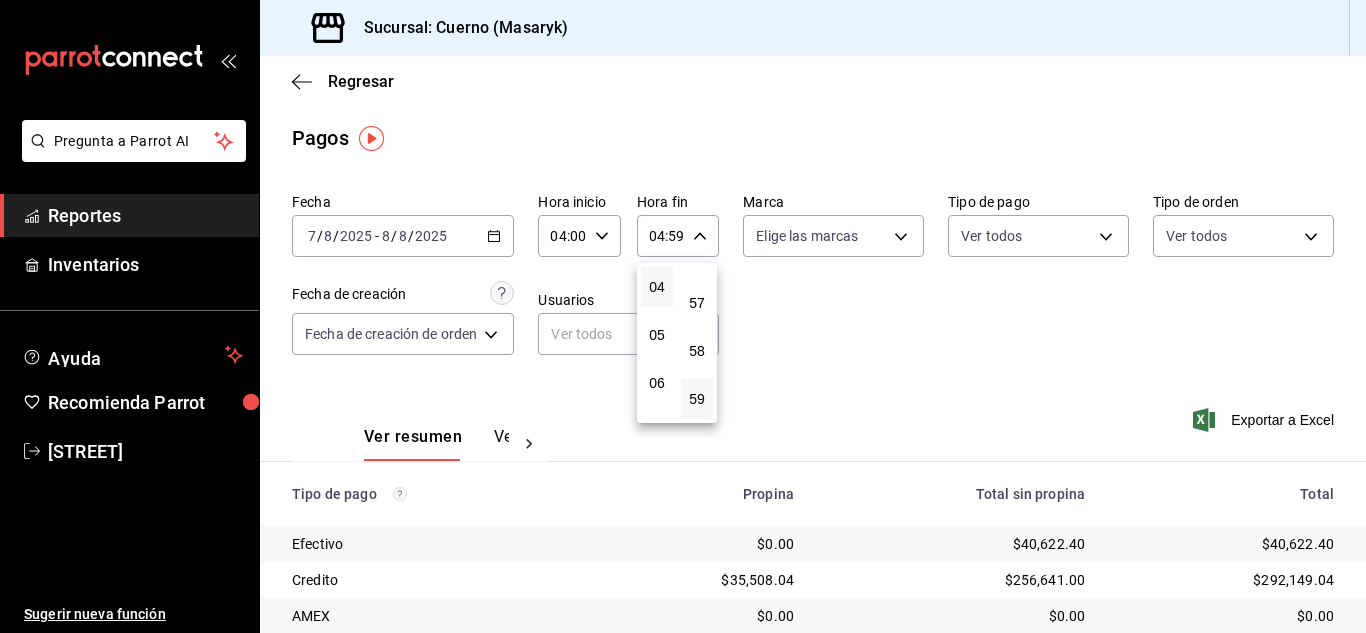 click at bounding box center [683, 316] 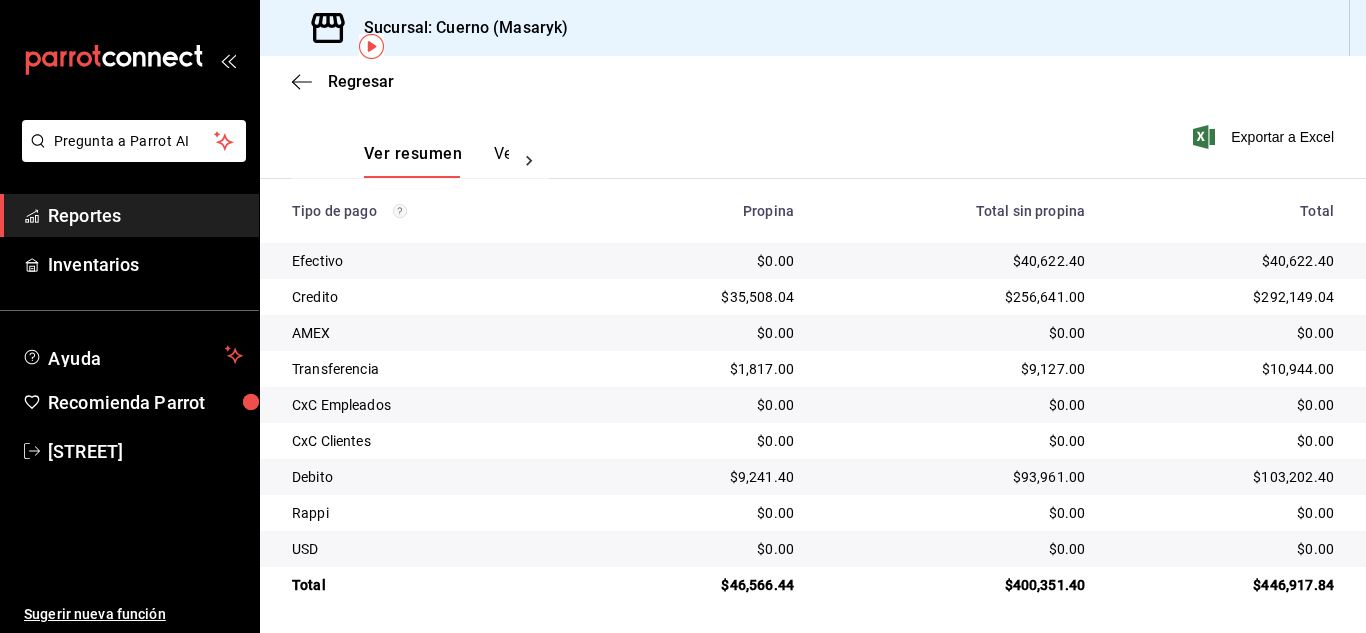 scroll, scrollTop: 286, scrollLeft: 0, axis: vertical 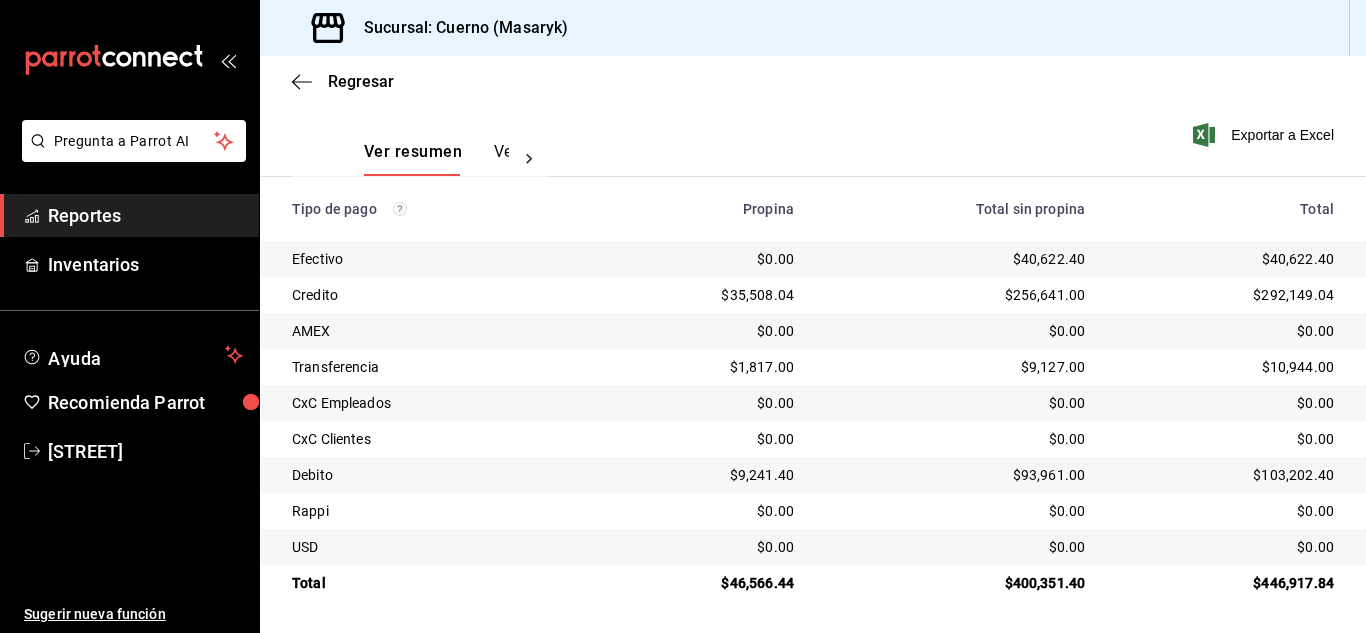 type 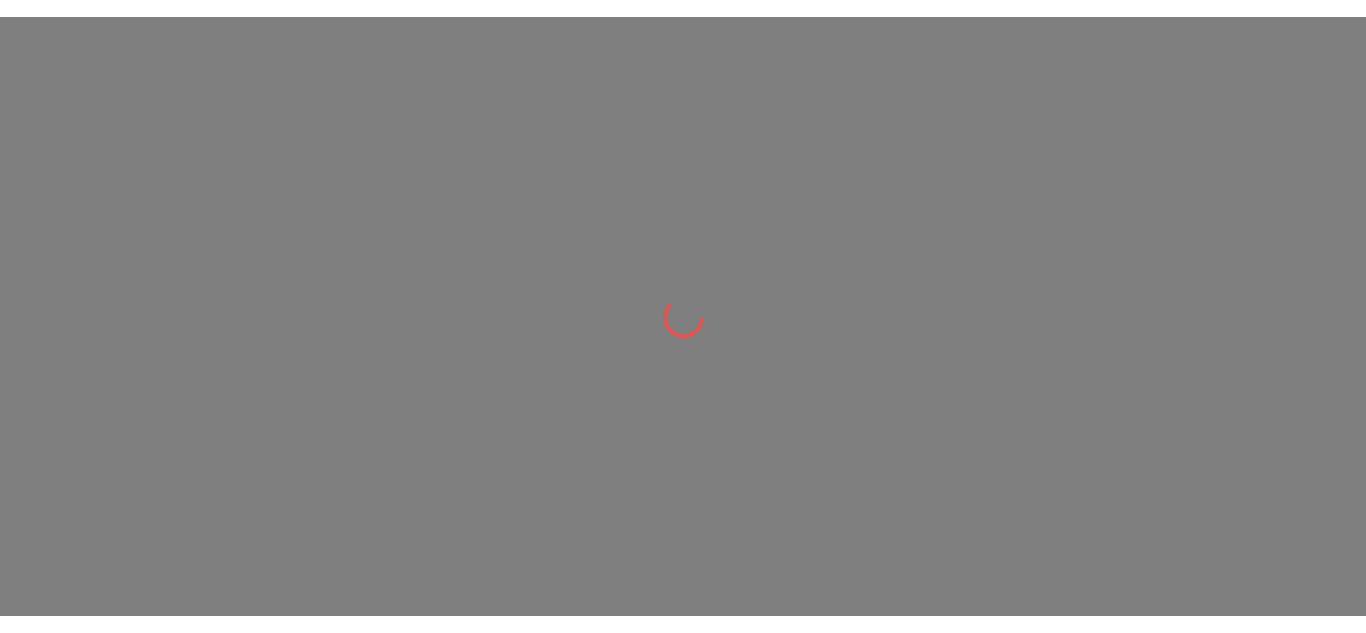 scroll, scrollTop: 0, scrollLeft: 0, axis: both 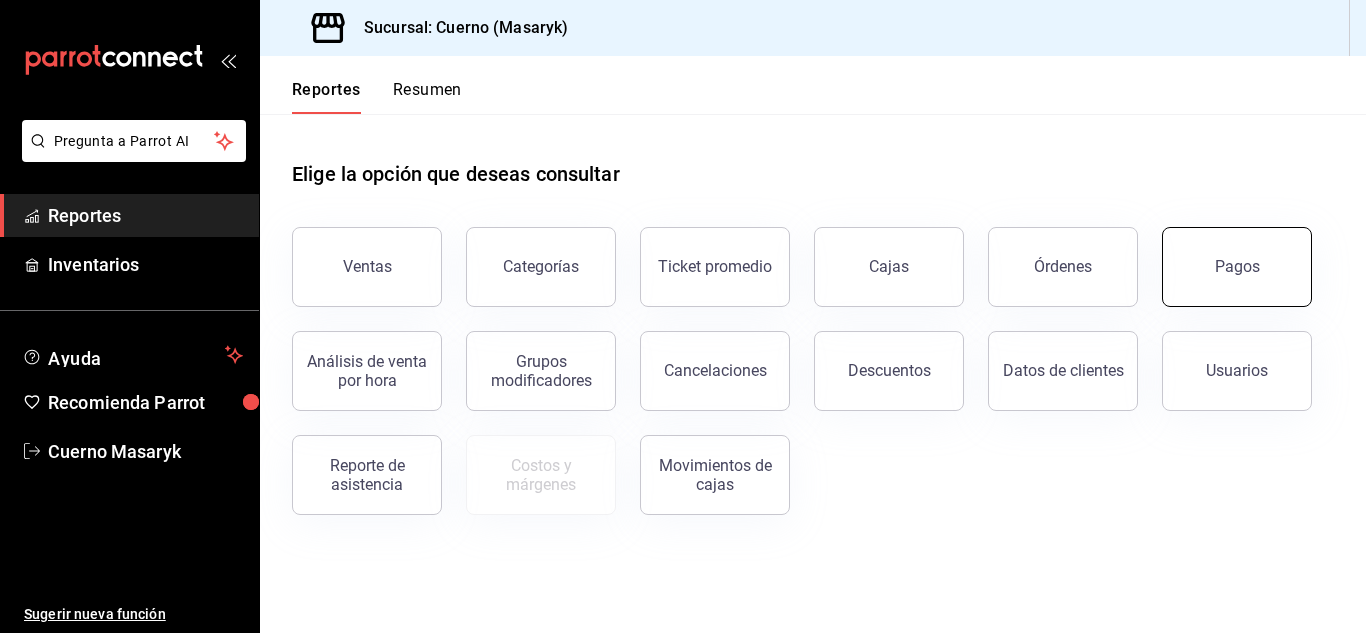 click on "Pagos" at bounding box center [1237, 267] 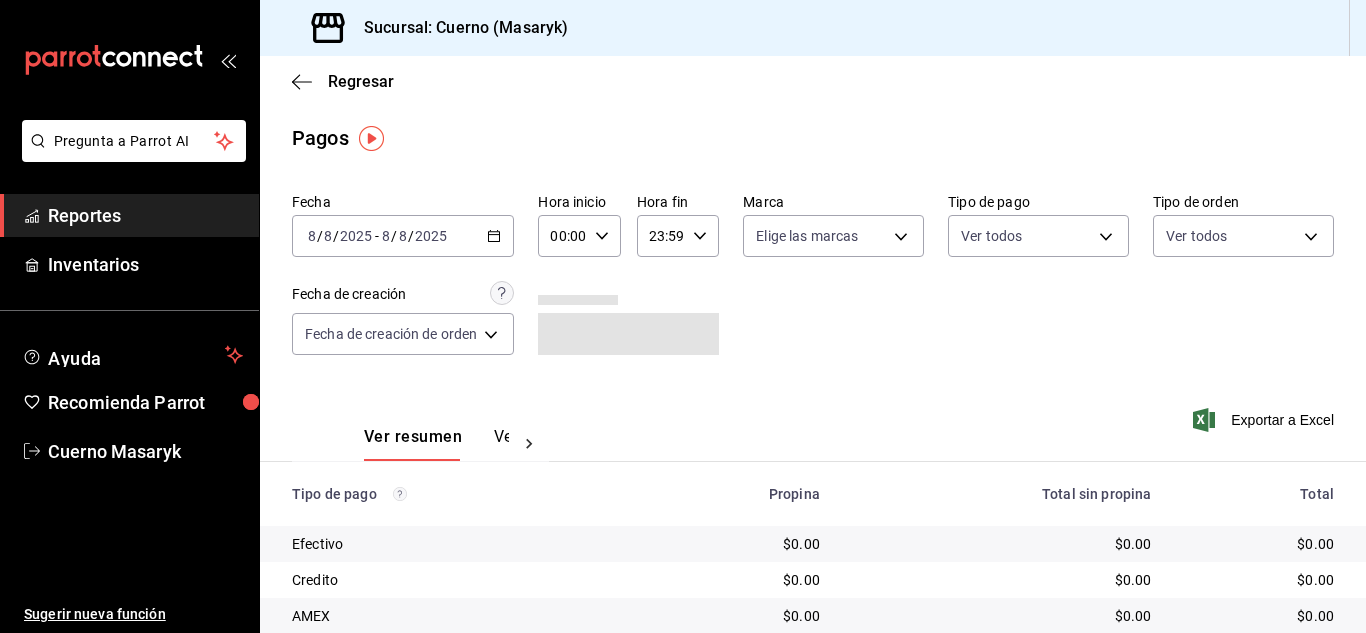 click 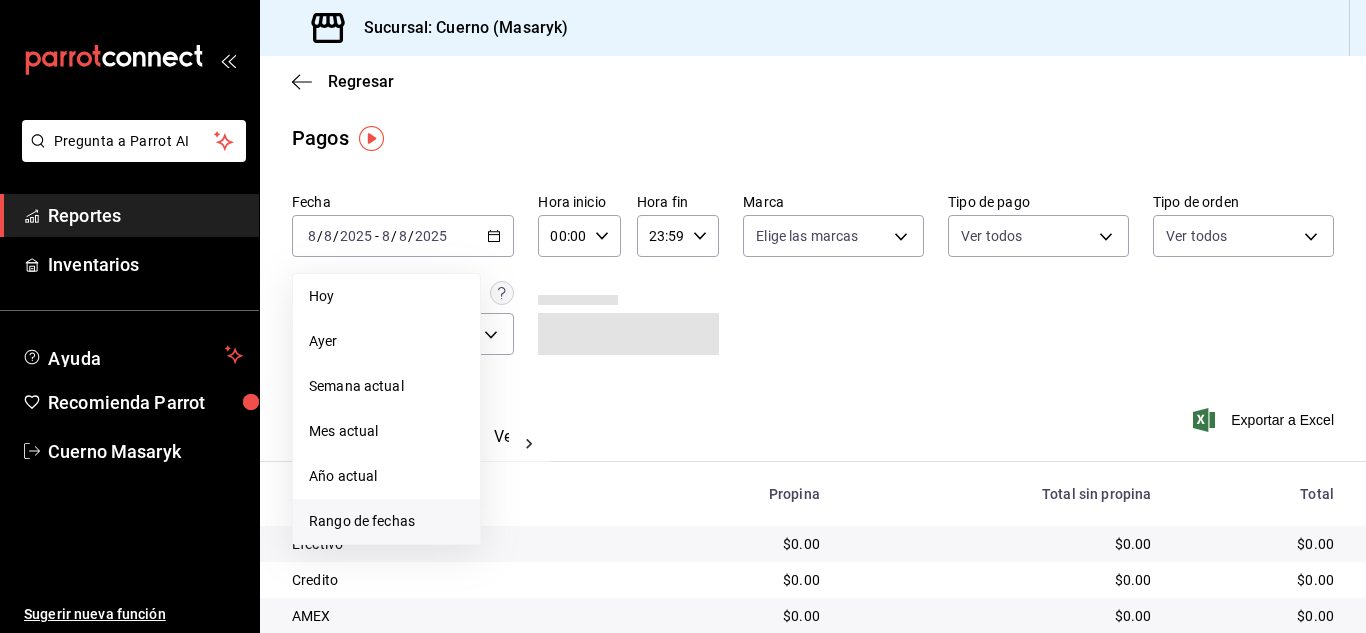 click on "Rango de fechas" at bounding box center (386, 521) 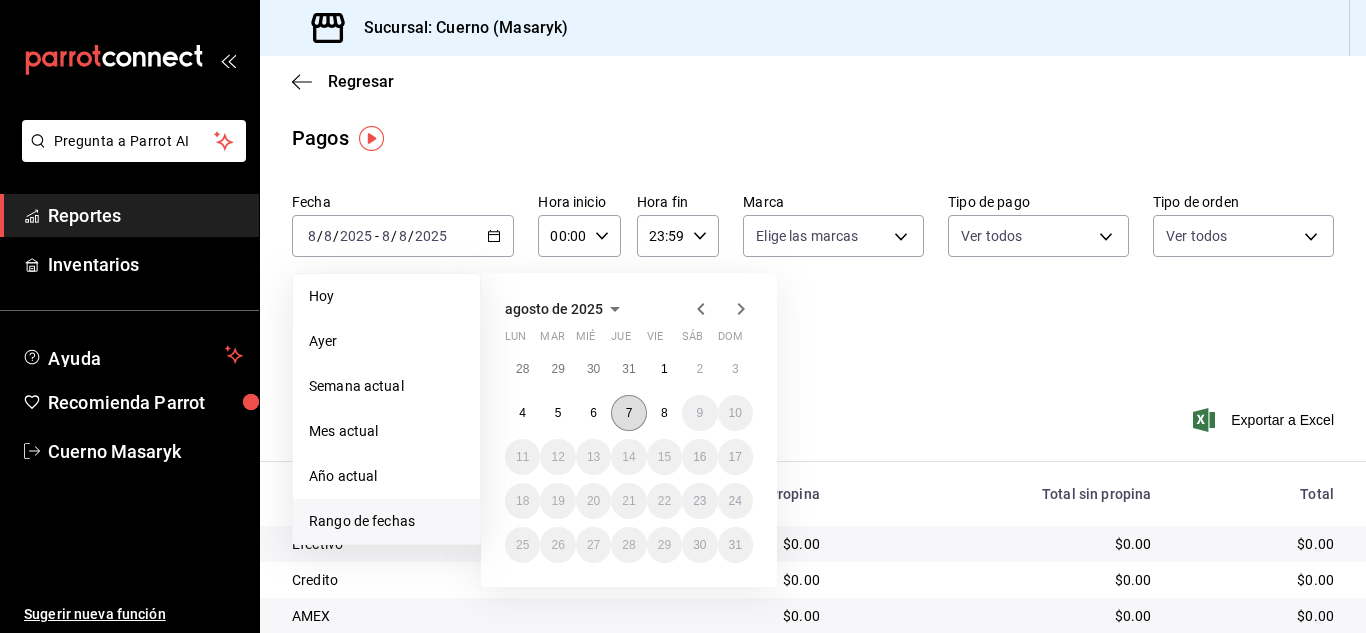 click on "7" at bounding box center (629, 413) 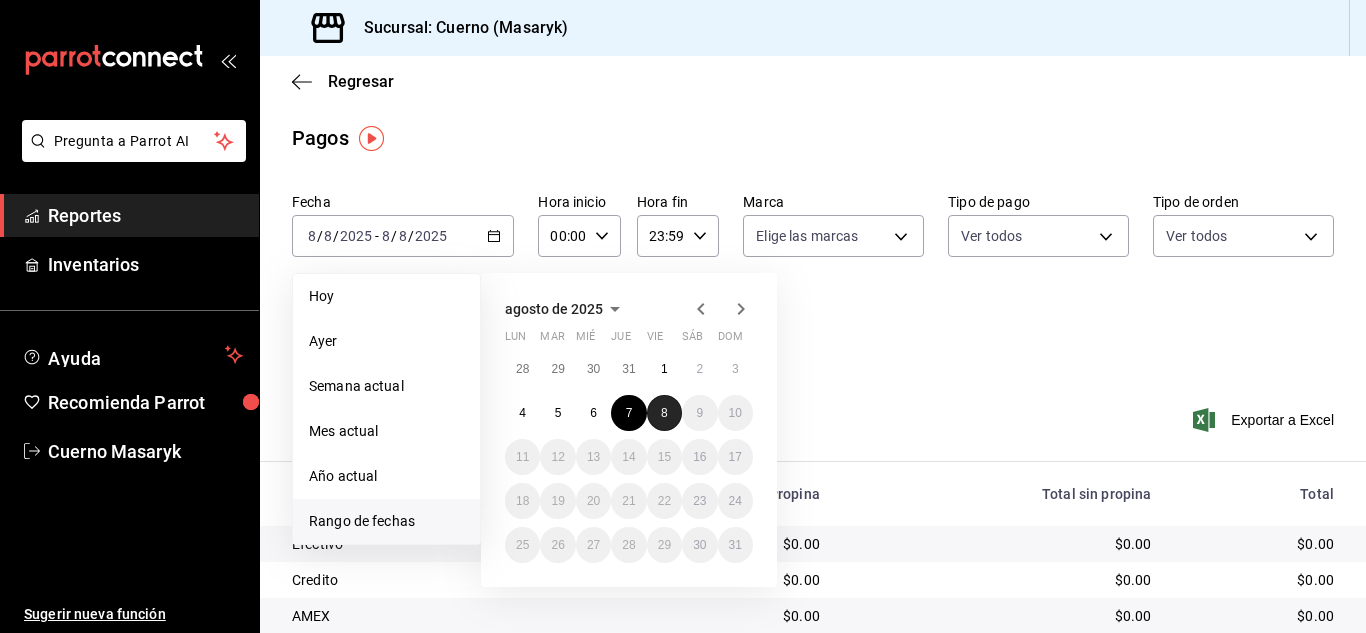 click on "8" at bounding box center (664, 413) 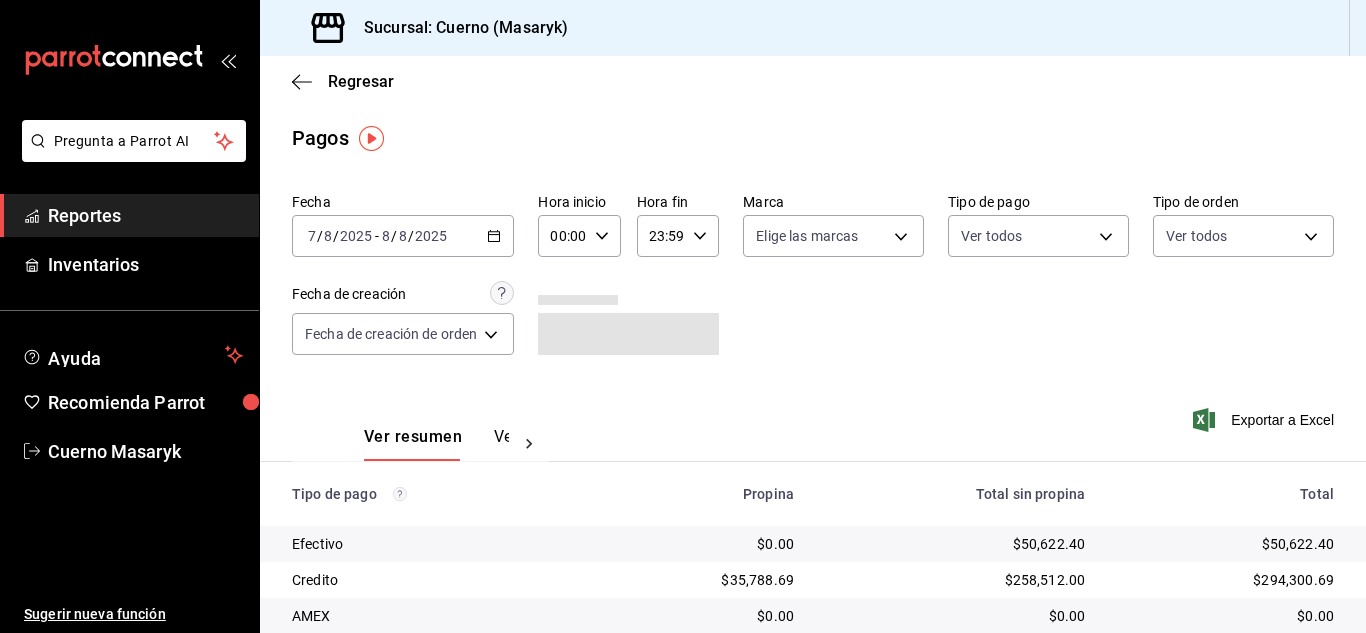 click 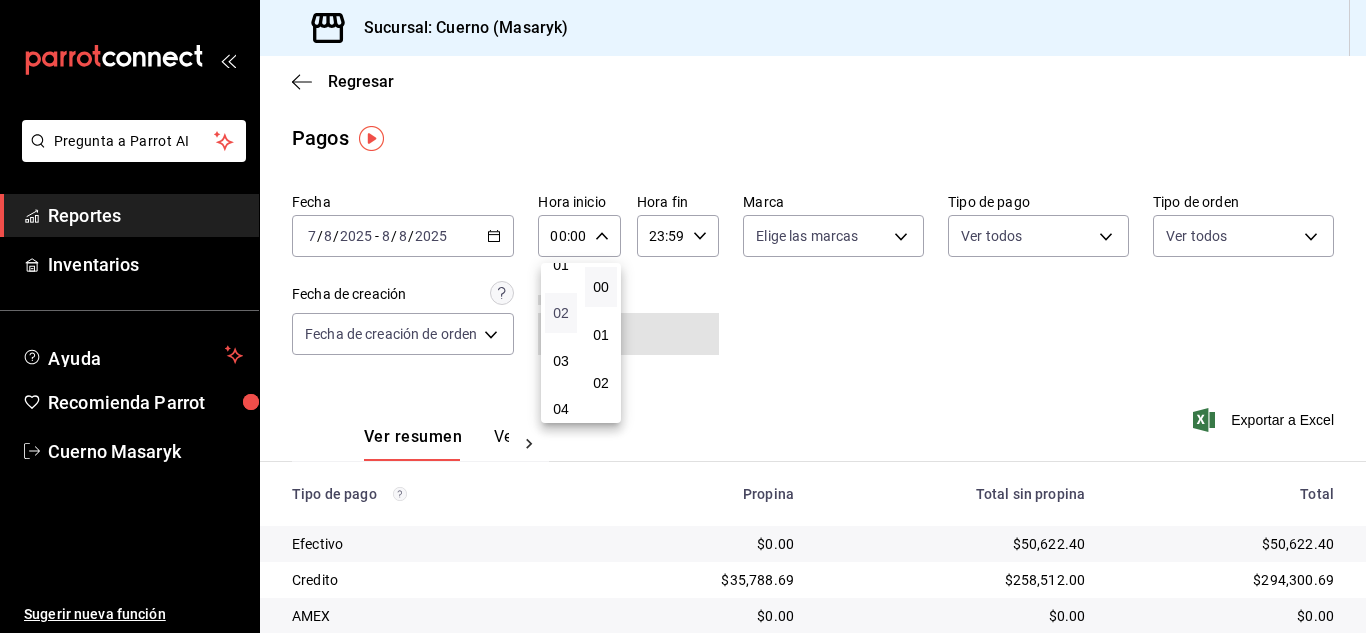 scroll, scrollTop: 100, scrollLeft: 0, axis: vertical 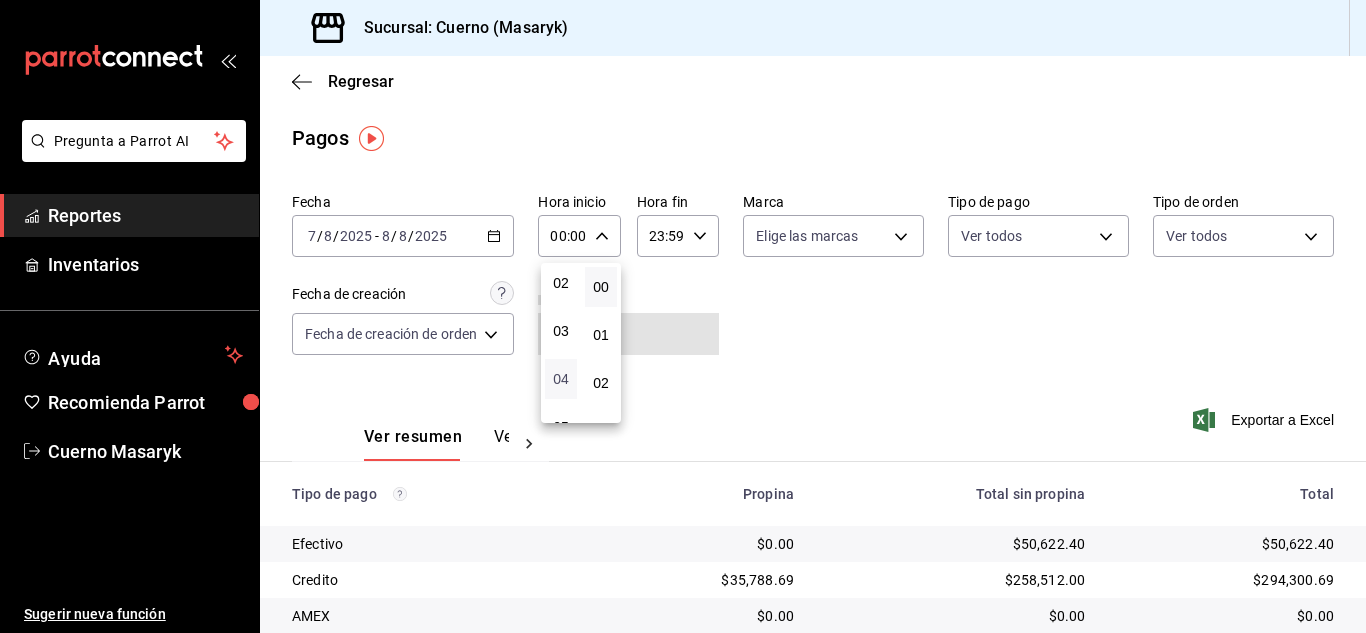 drag, startPoint x: 564, startPoint y: 375, endPoint x: 624, endPoint y: 293, distance: 101.607086 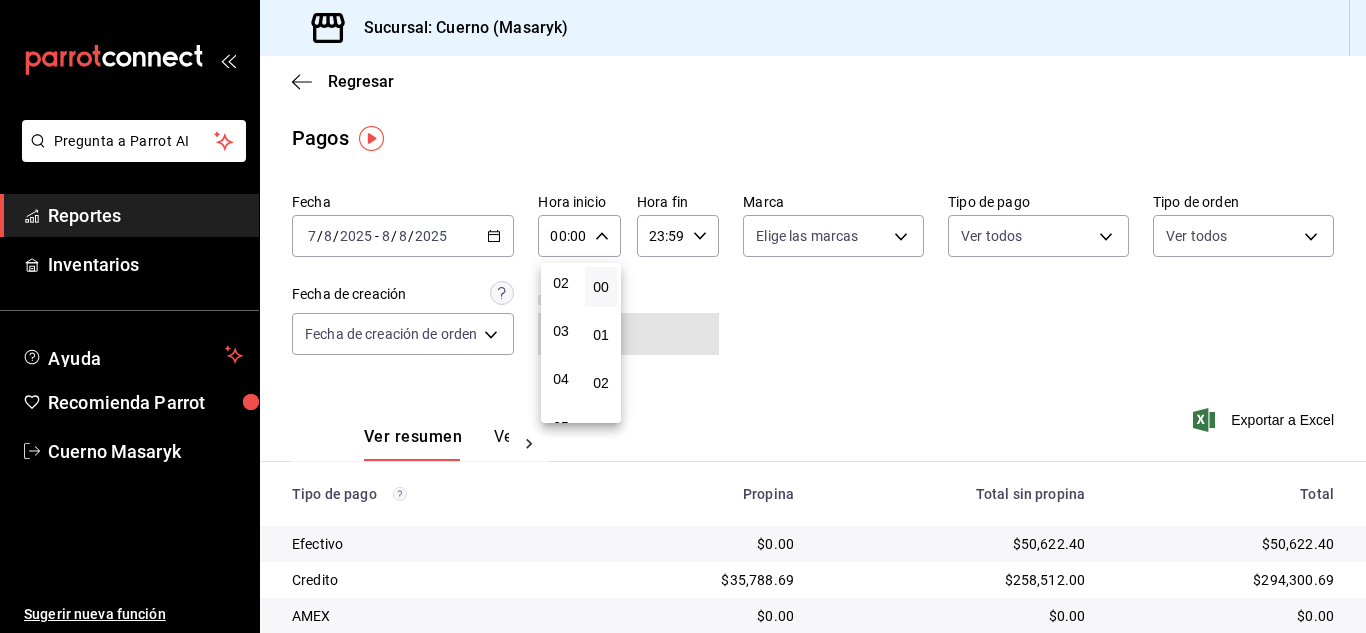 click on "04" at bounding box center (561, 379) 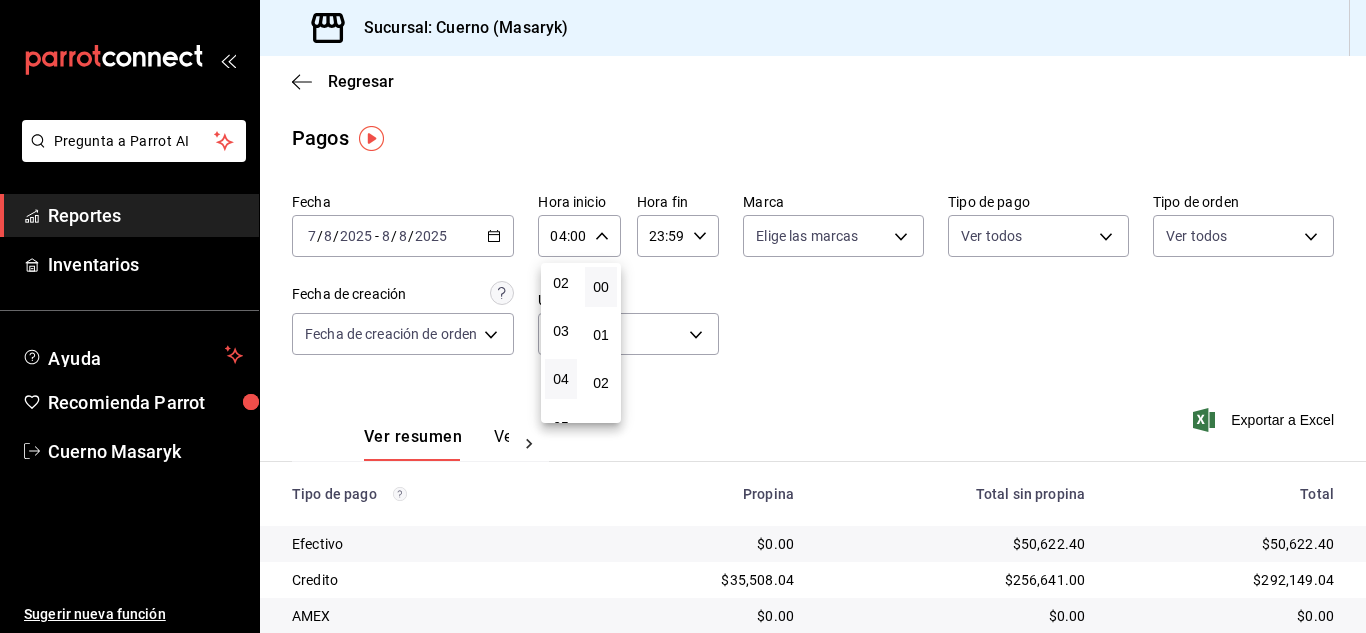 click at bounding box center (683, 316) 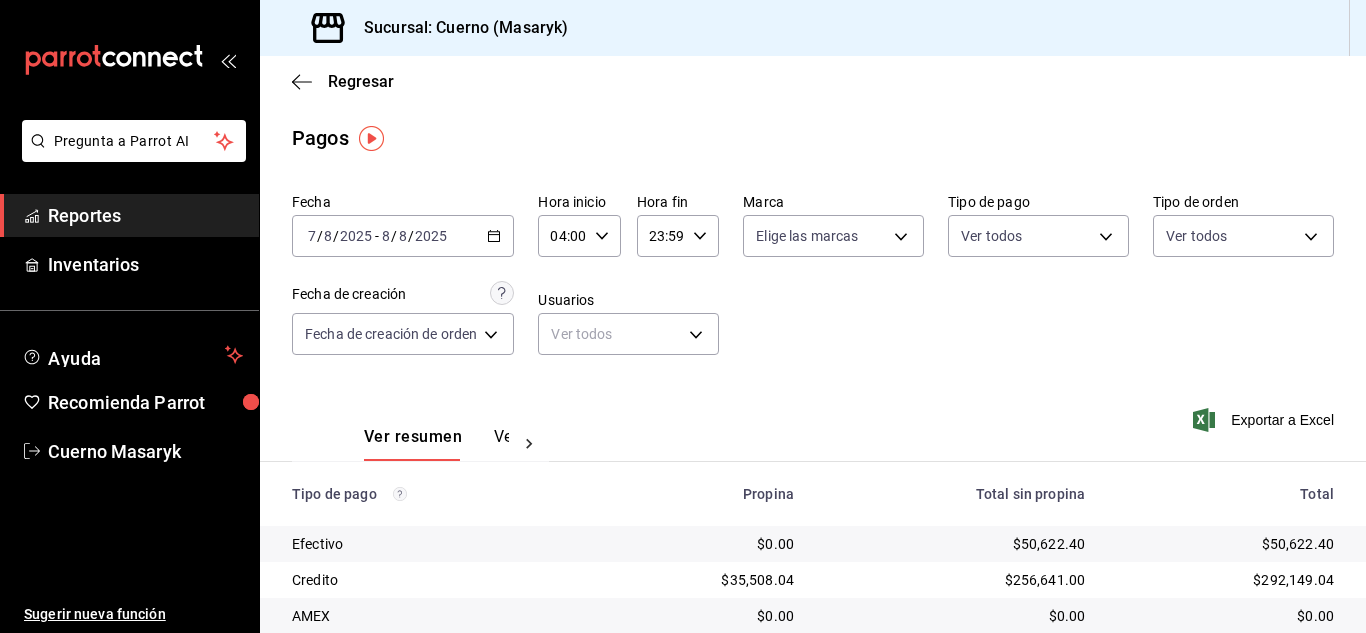 click 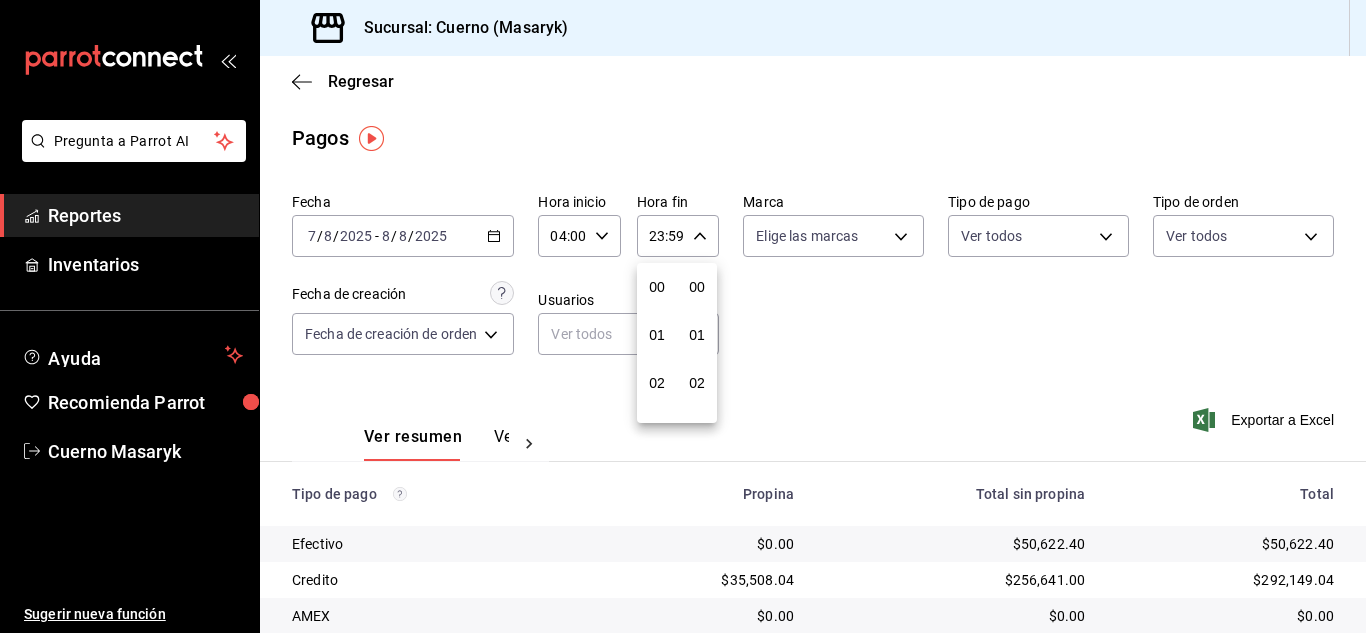 scroll, scrollTop: 992, scrollLeft: 0, axis: vertical 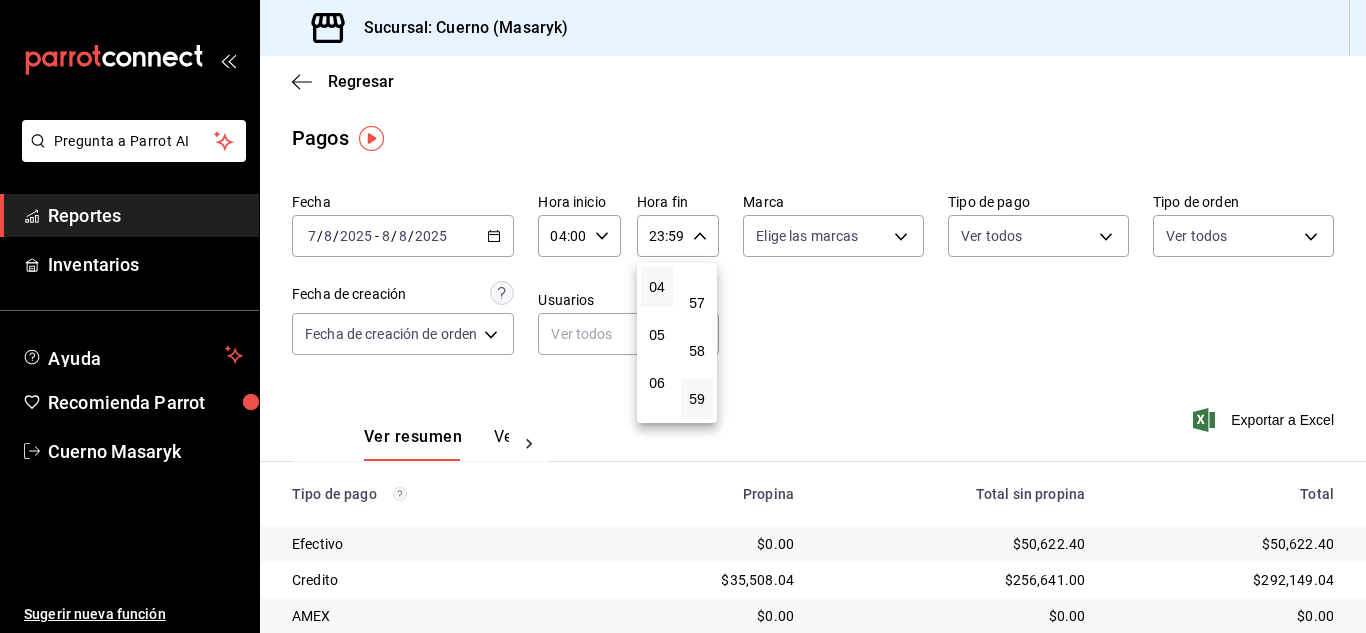 click on "04" at bounding box center [657, 287] 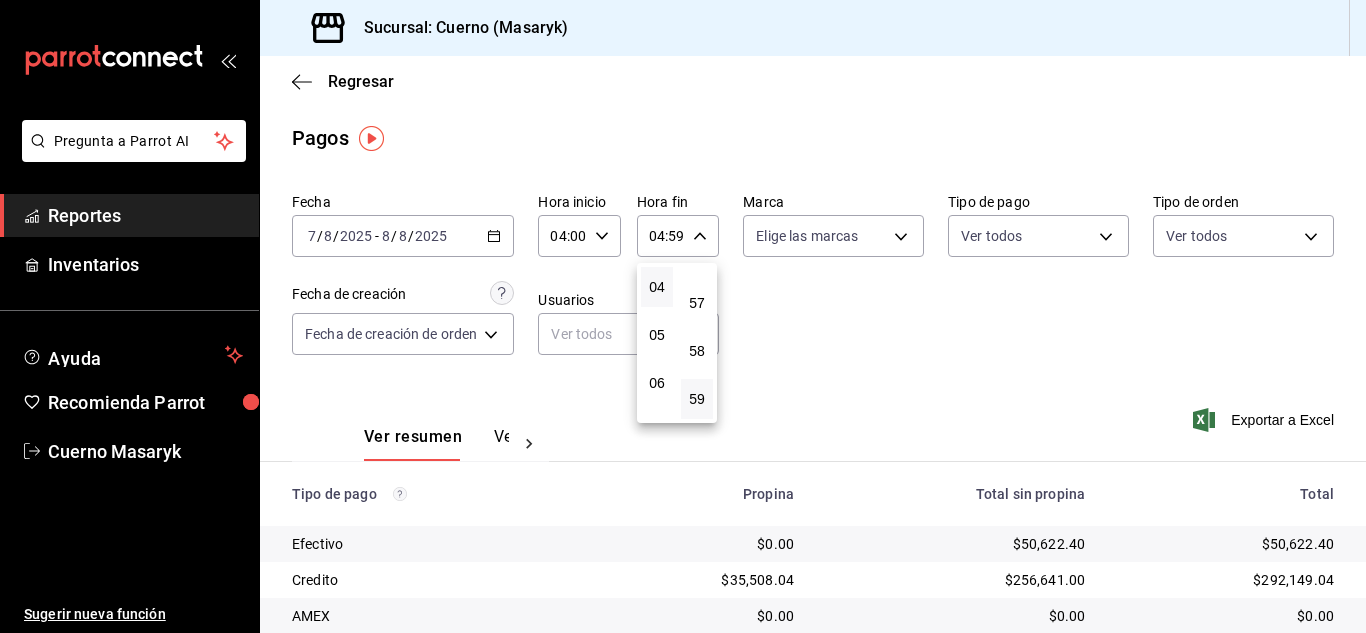 click at bounding box center [683, 316] 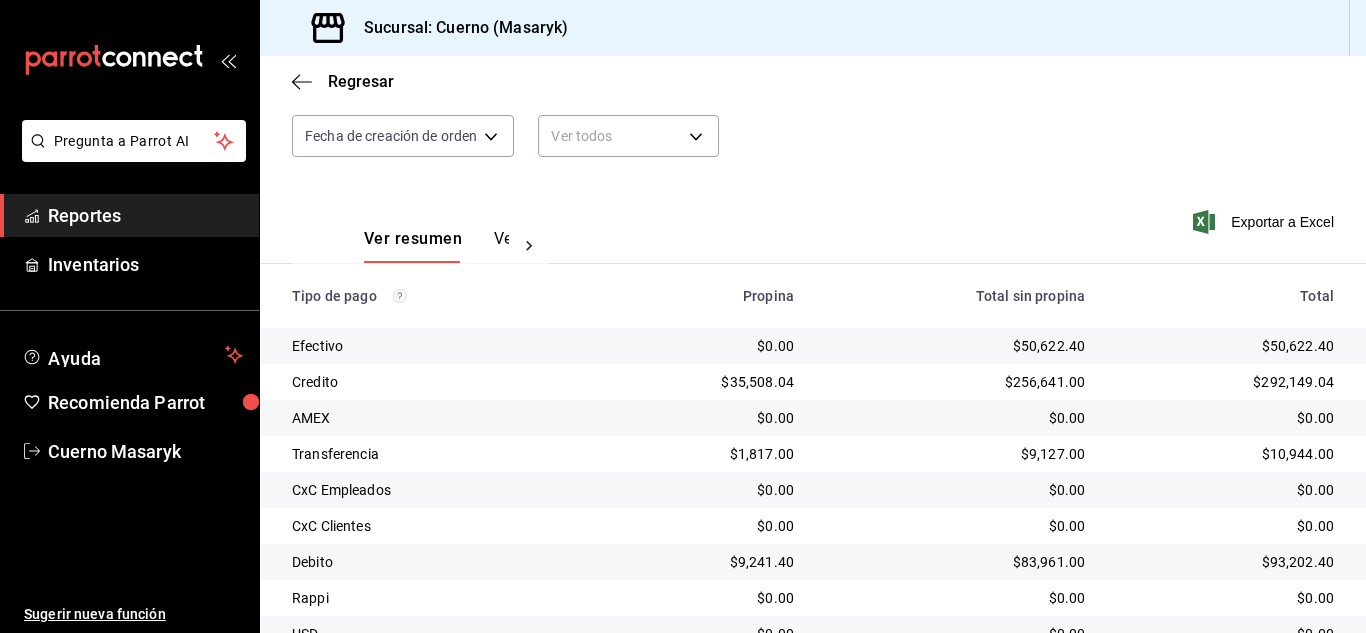 scroll, scrollTop: 286, scrollLeft: 0, axis: vertical 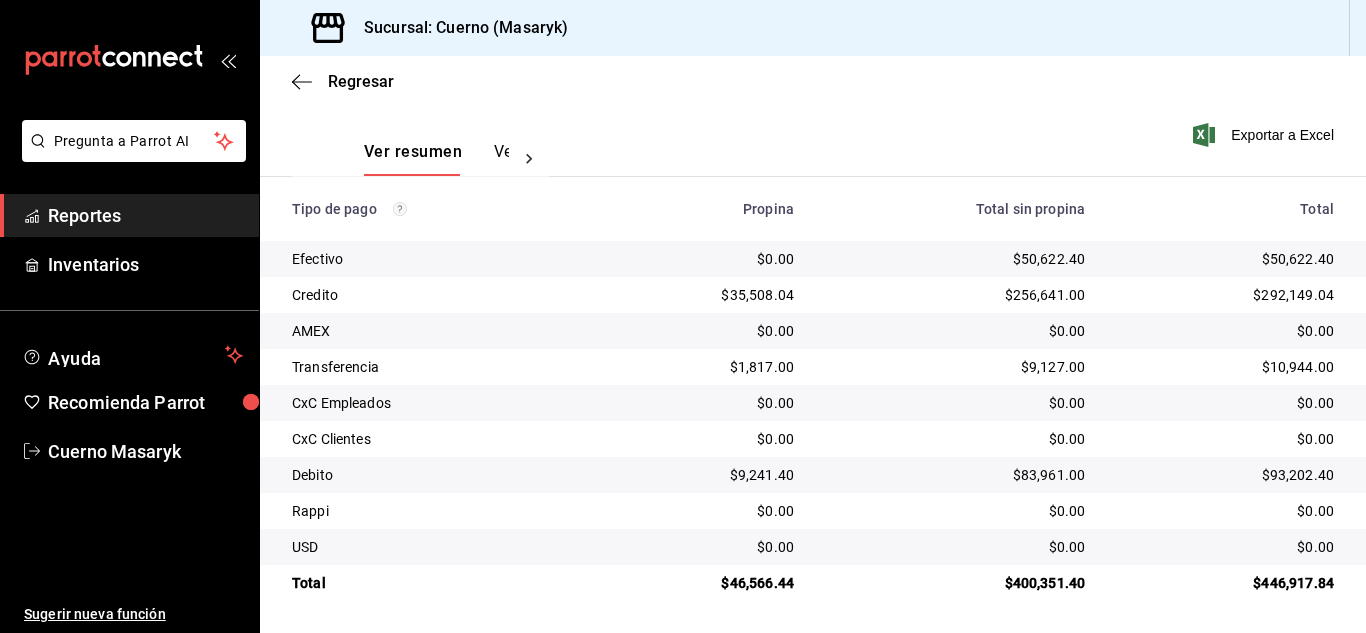 type 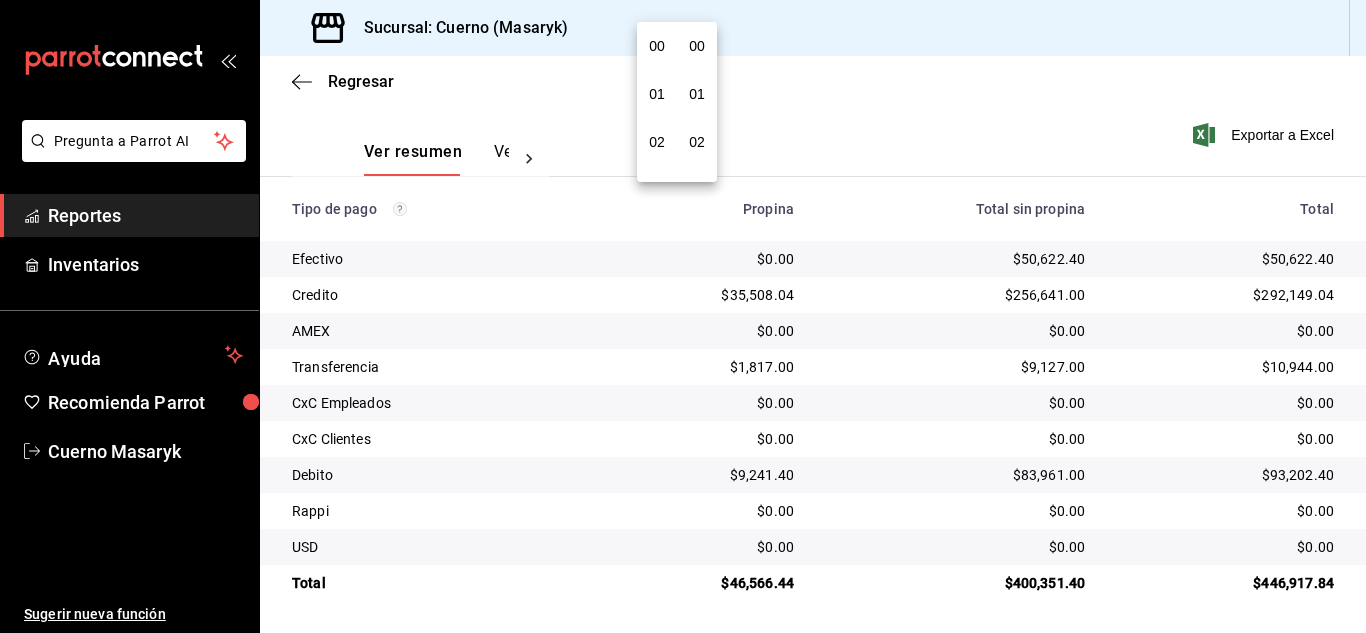 scroll, scrollTop: 192, scrollLeft: 0, axis: vertical 